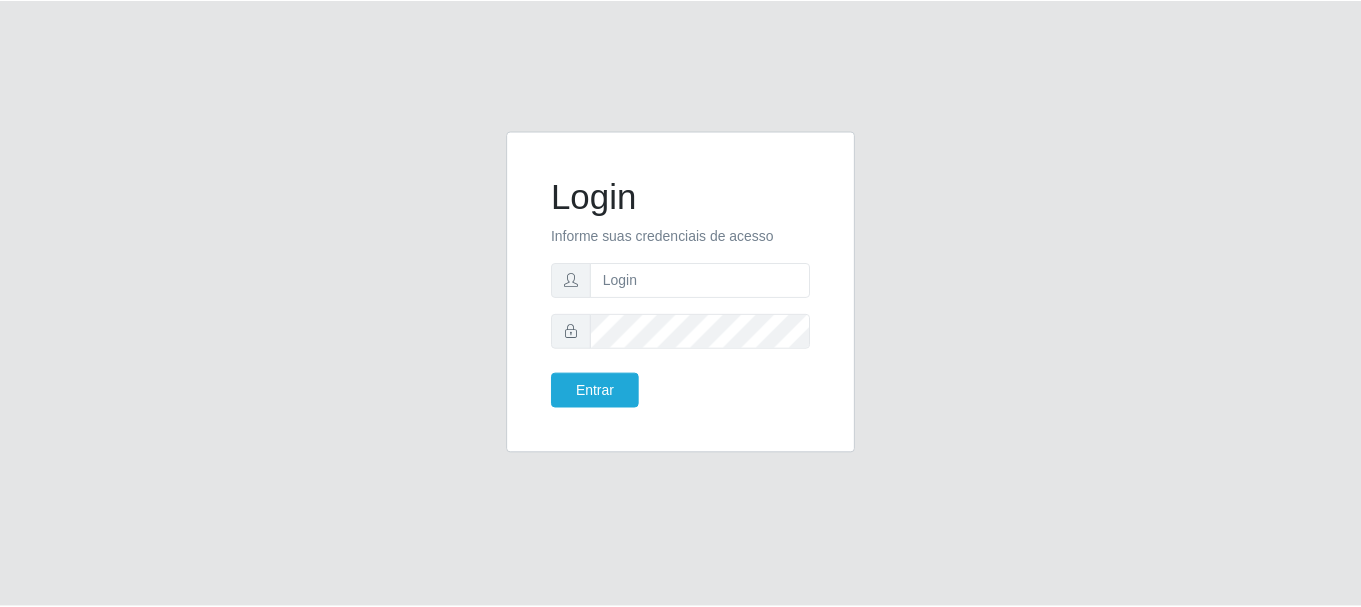 scroll, scrollTop: 0, scrollLeft: 0, axis: both 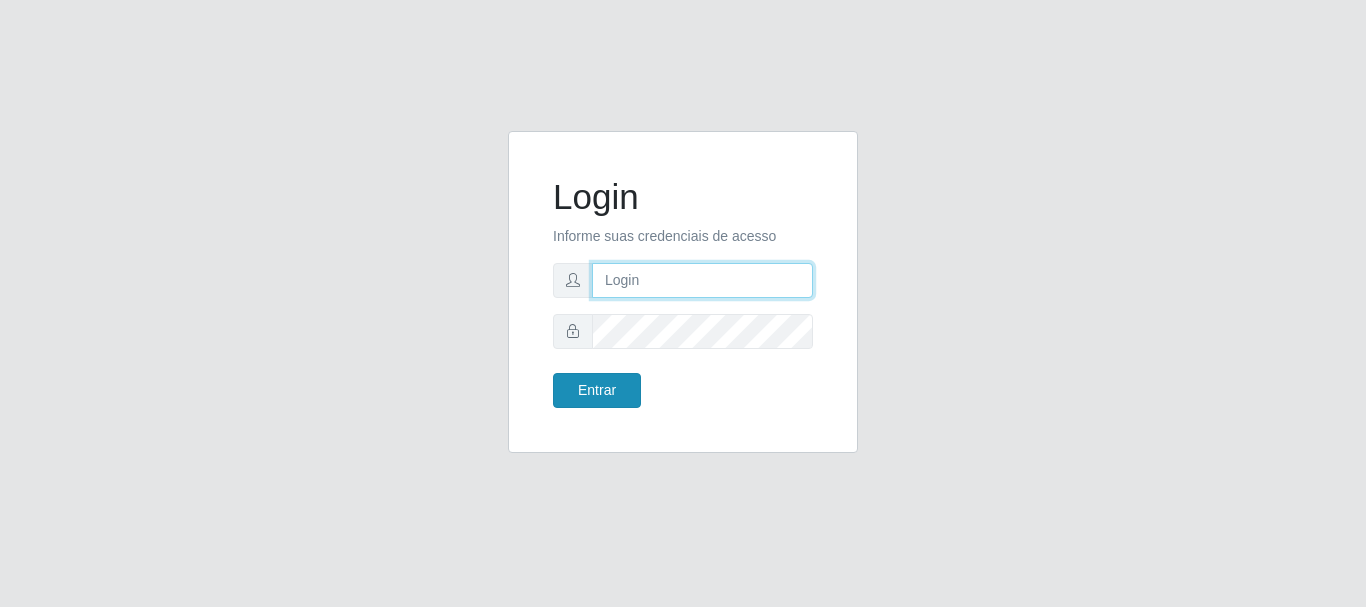 type on "[EMAIL]" 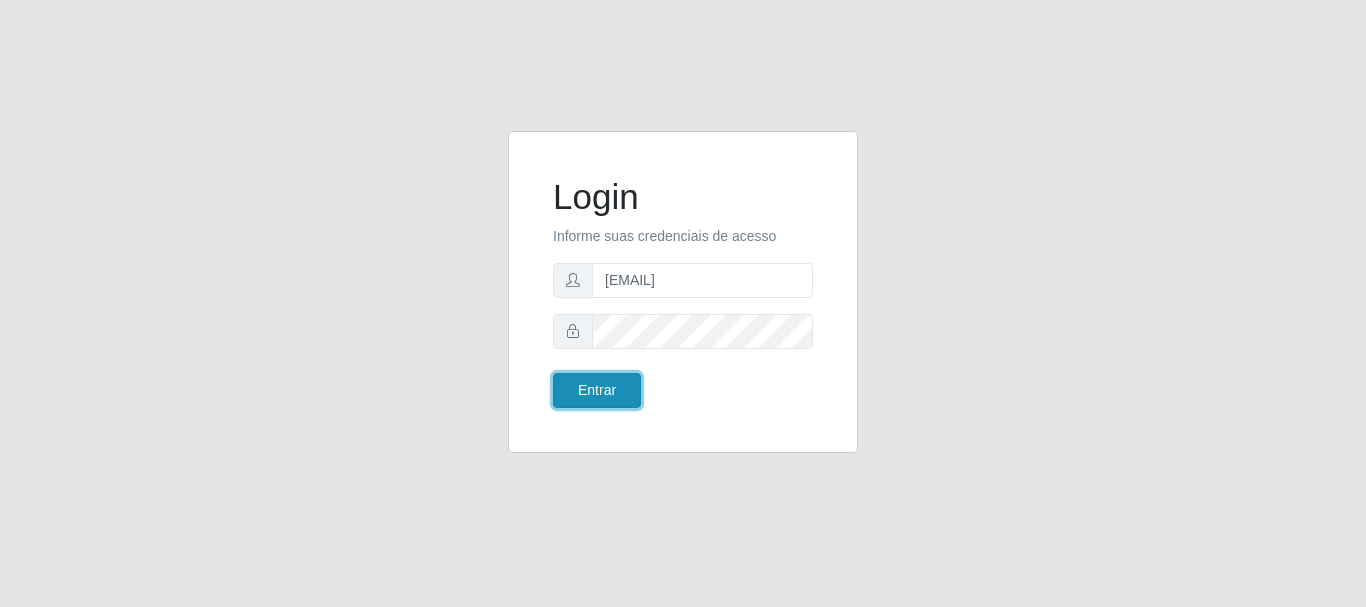 click on "Entrar" at bounding box center (597, 390) 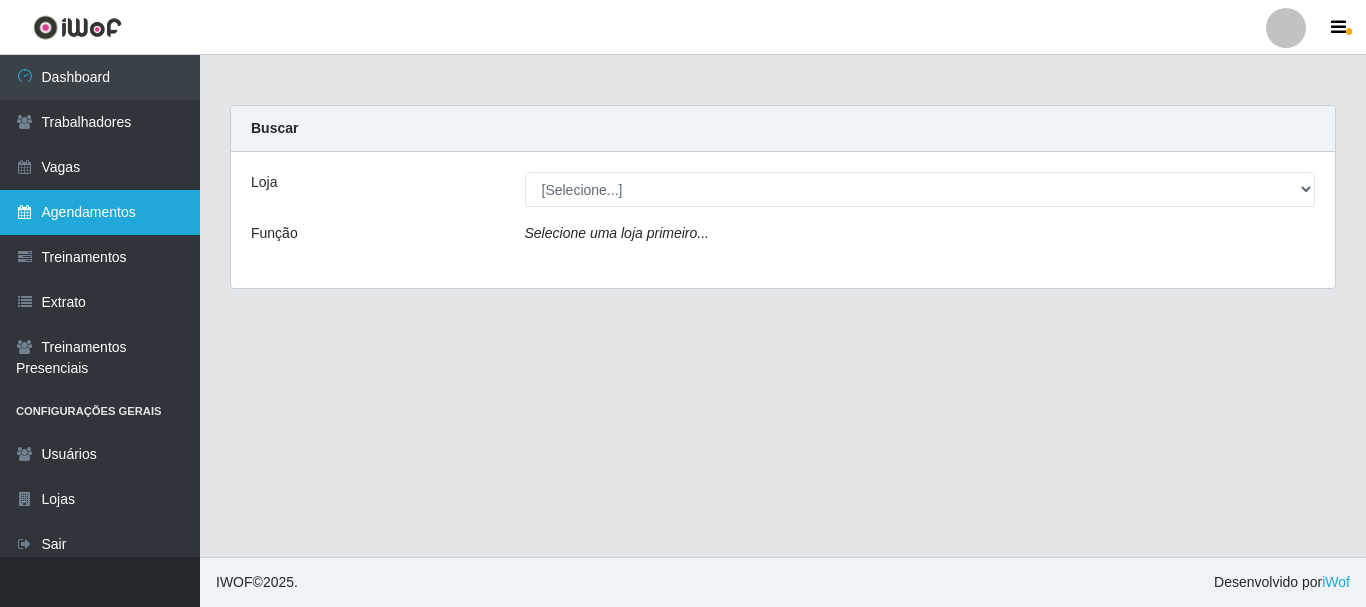 click on "Agendamentos" at bounding box center [100, 212] 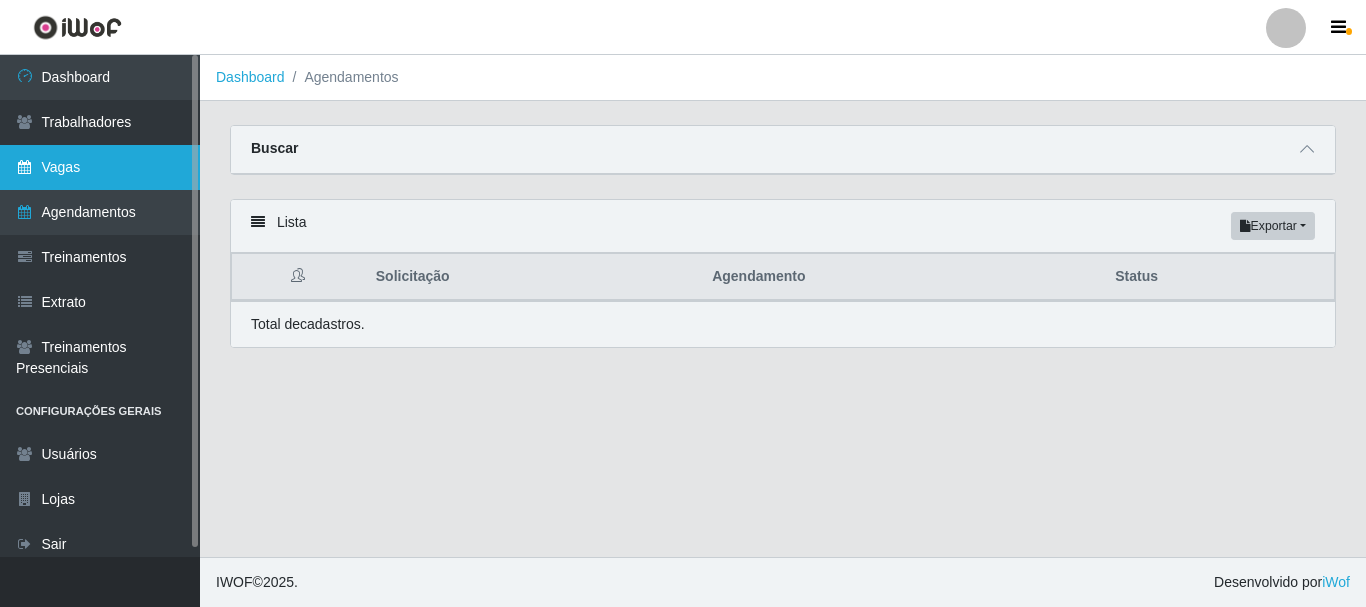 click on "Vagas" at bounding box center (100, 167) 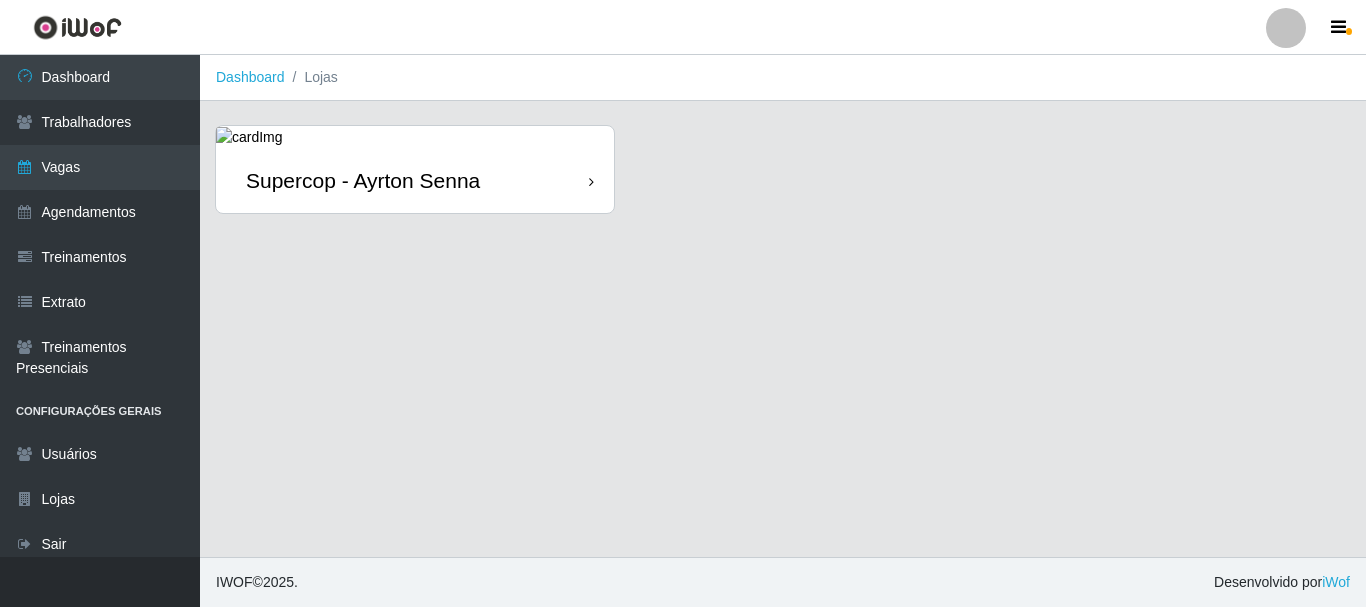 click on "Supercop - Ayrton Senna" at bounding box center (415, 180) 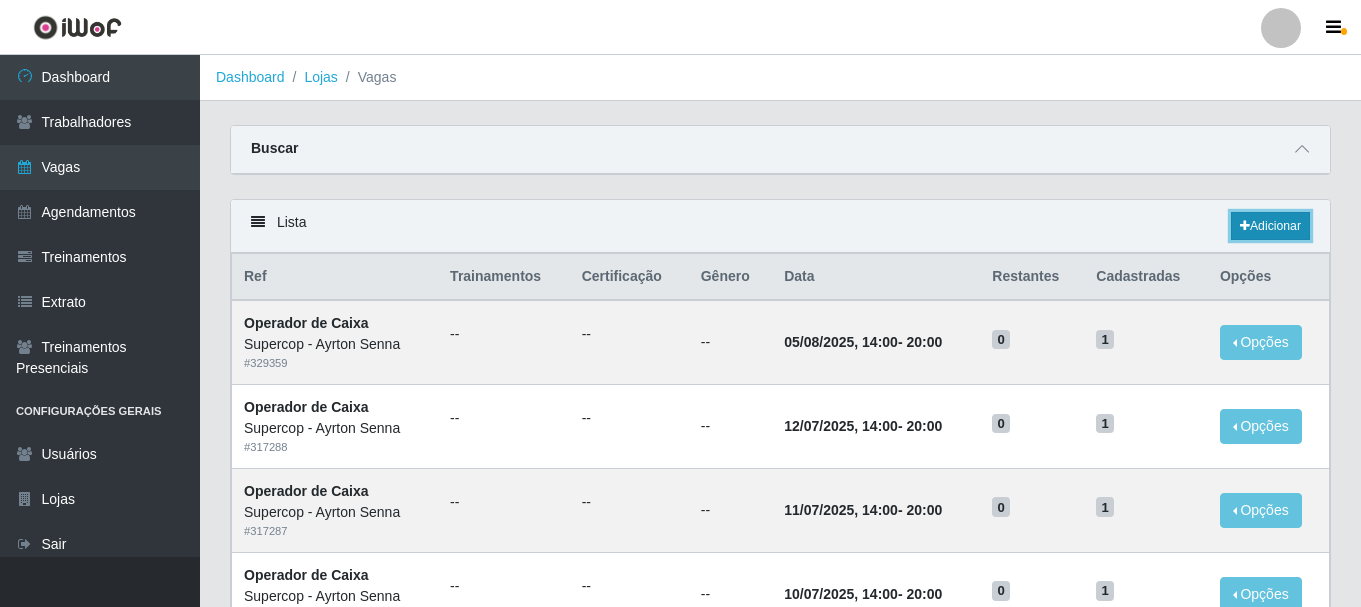 click on "Adicionar" at bounding box center [1270, 226] 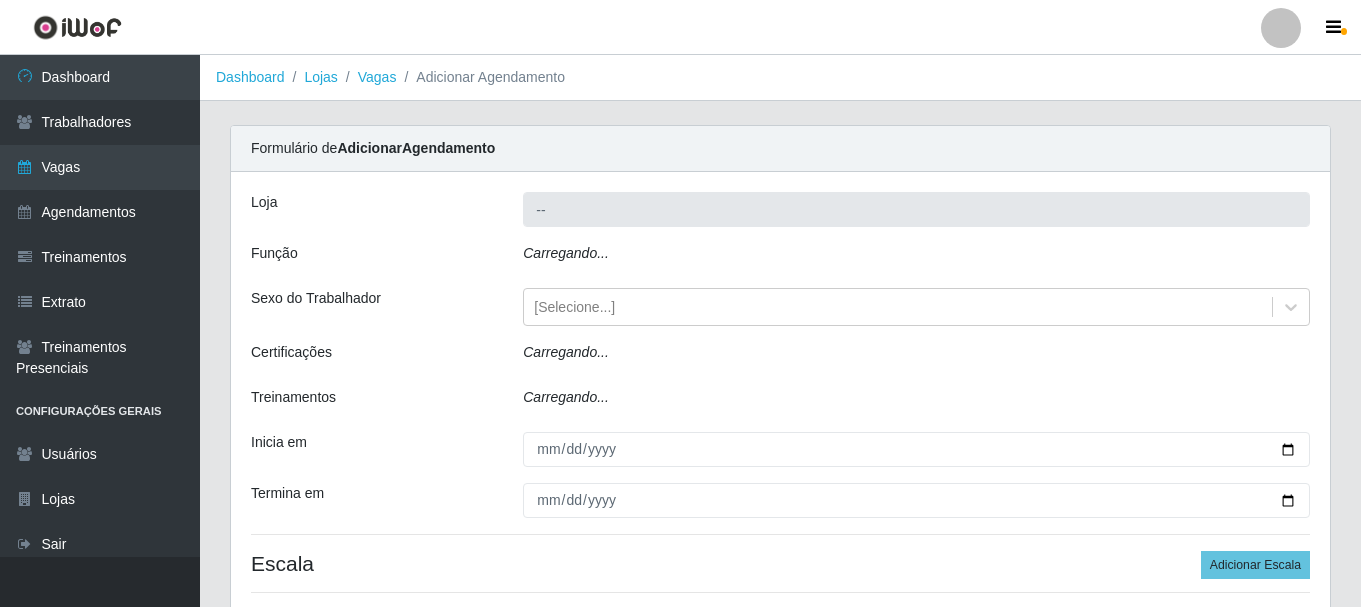 type on "Supercop - Ayrton Senna" 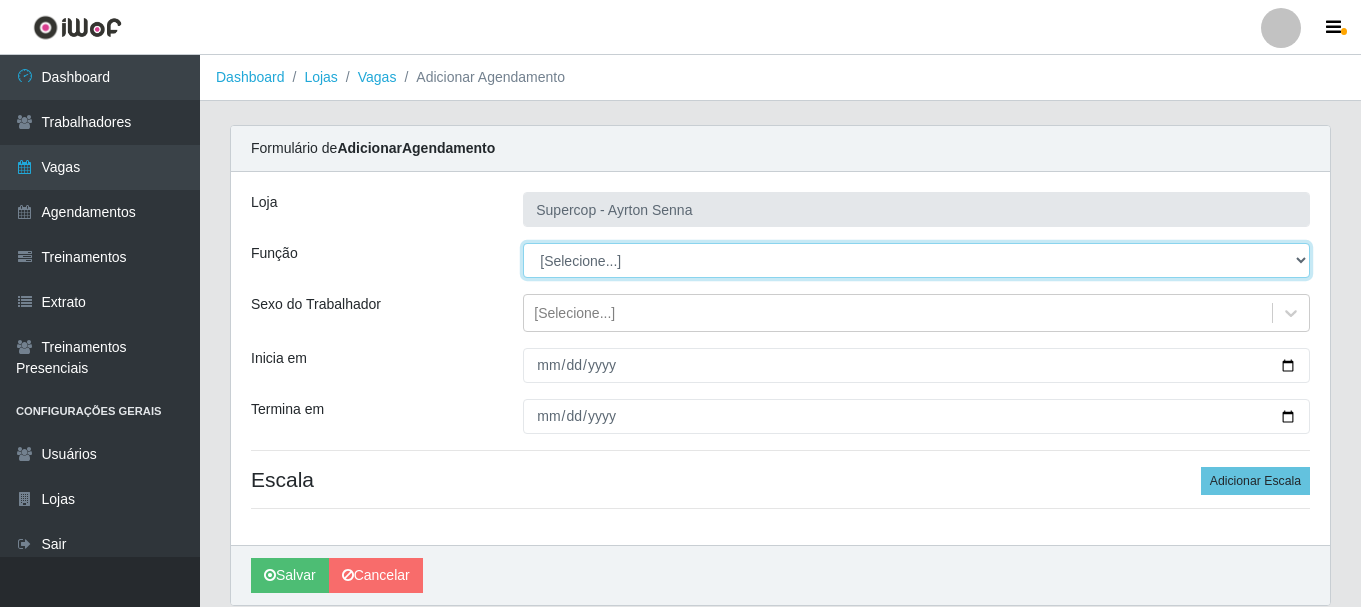 click on "[Selecione...] ASG ASG + ASG ++ Auxiliar de Depósito  Auxiliar de Depósito + Auxiliar de Depósito ++ Balconista de Açougue  Balconista de Açougue + Balconista de Frios Balconista de Frios + Balconista de Frios ++ Operador de Caixa Operador de Caixa + Operador de Caixa ++ Repositor  Repositor + Repositor ++ Repositor de Hortifruti Repositor de Hortifruti + Repositor de Hortifruti ++" at bounding box center (916, 260) 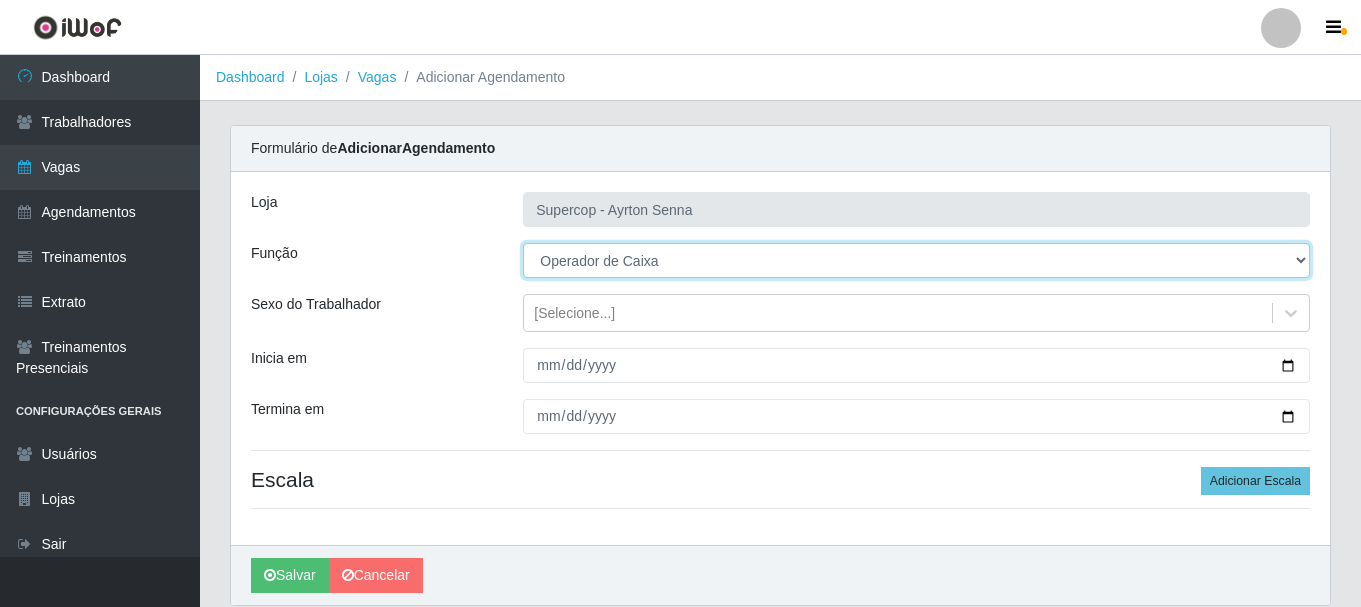 click on "[Selecione...] ASG ASG + ASG ++ Auxiliar de Depósito  Auxiliar de Depósito + Auxiliar de Depósito ++ Balconista de Açougue  Balconista de Açougue + Balconista de Frios Balconista de Frios + Balconista de Frios ++ Operador de Caixa Operador de Caixa + Operador de Caixa ++ Repositor  Repositor + Repositor ++ Repositor de Hortifruti Repositor de Hortifruti + Repositor de Hortifruti ++" at bounding box center [916, 260] 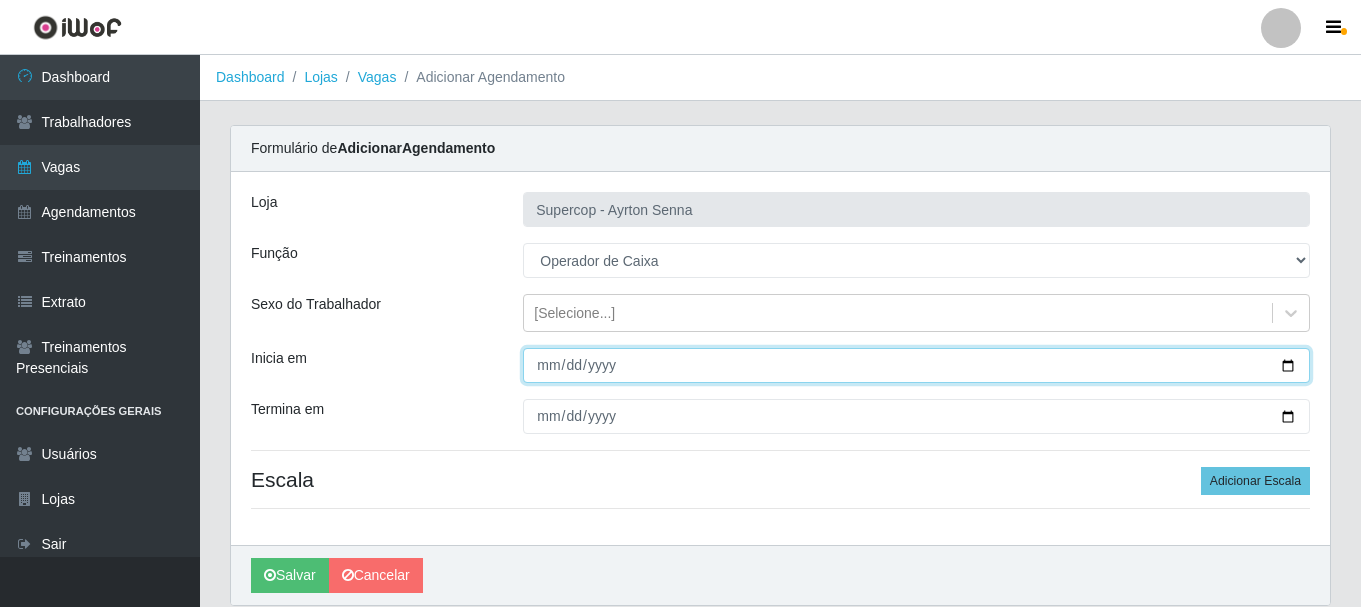 click on "Inicia em" at bounding box center [916, 365] 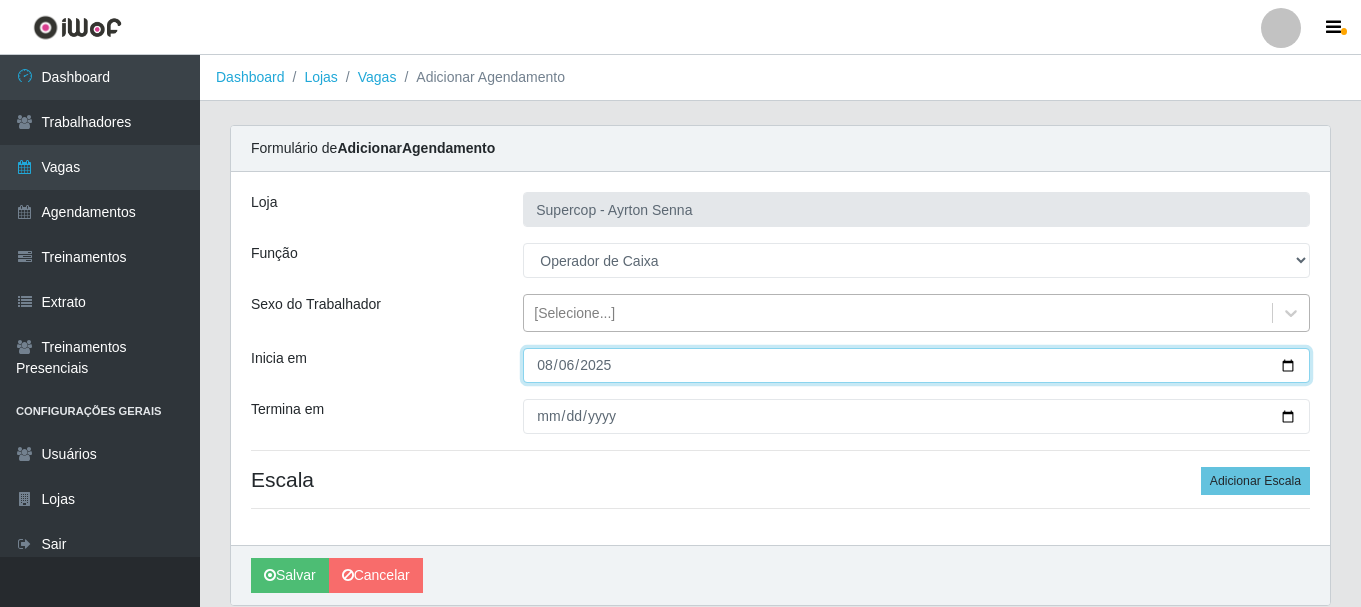 type on "2025-08-06" 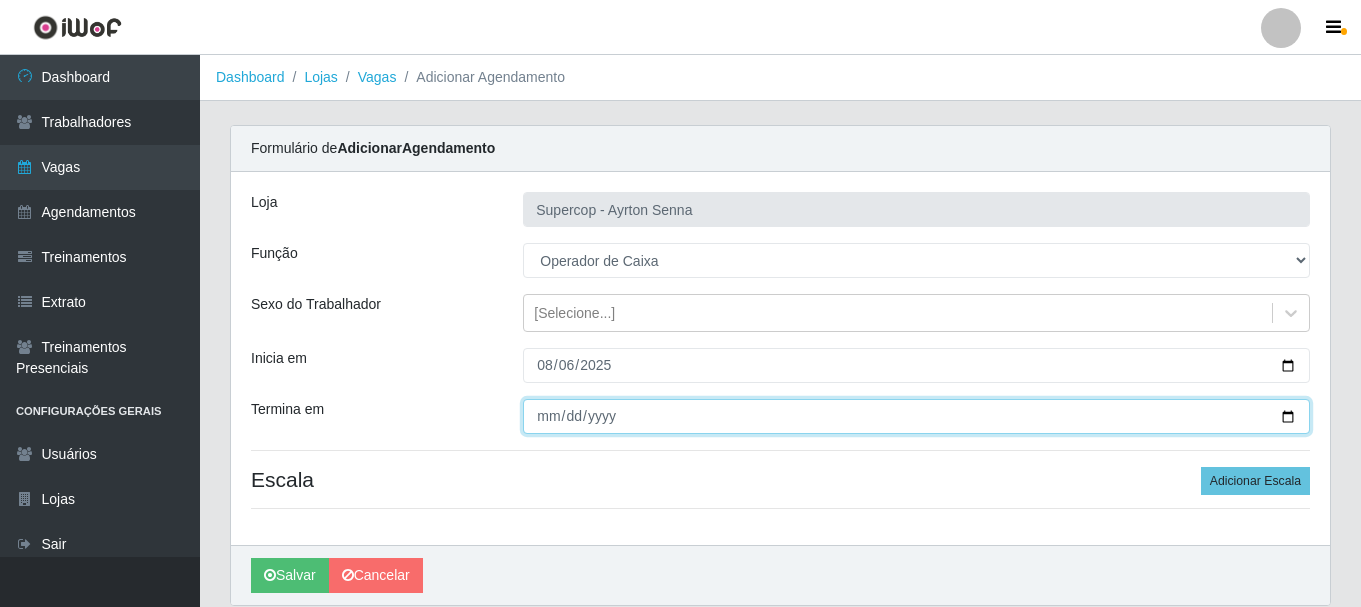 click on "Termina em" at bounding box center (916, 416) 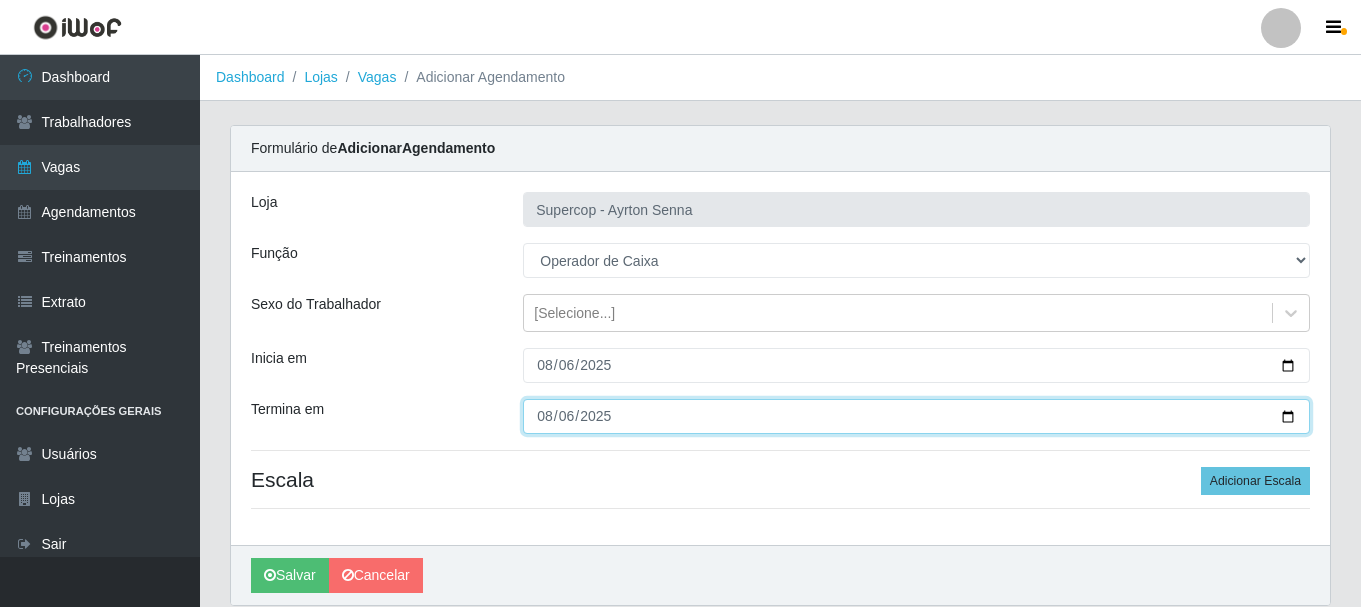 scroll, scrollTop: 73, scrollLeft: 0, axis: vertical 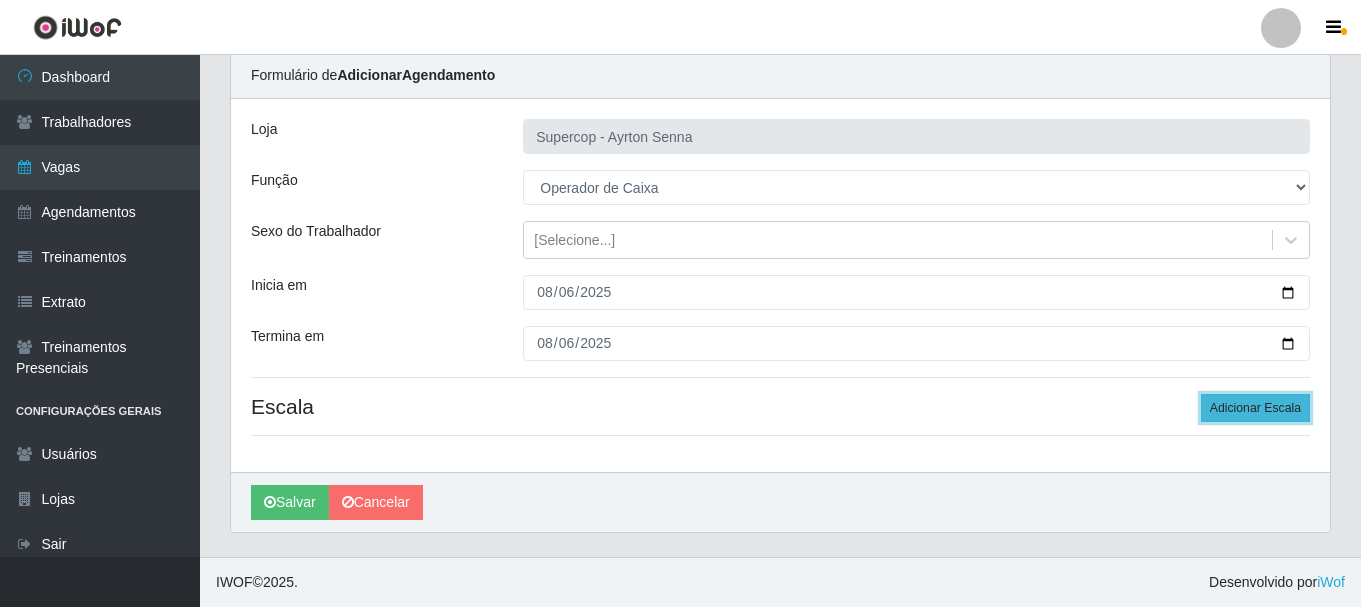 click on "Adicionar Escala" at bounding box center [1255, 408] 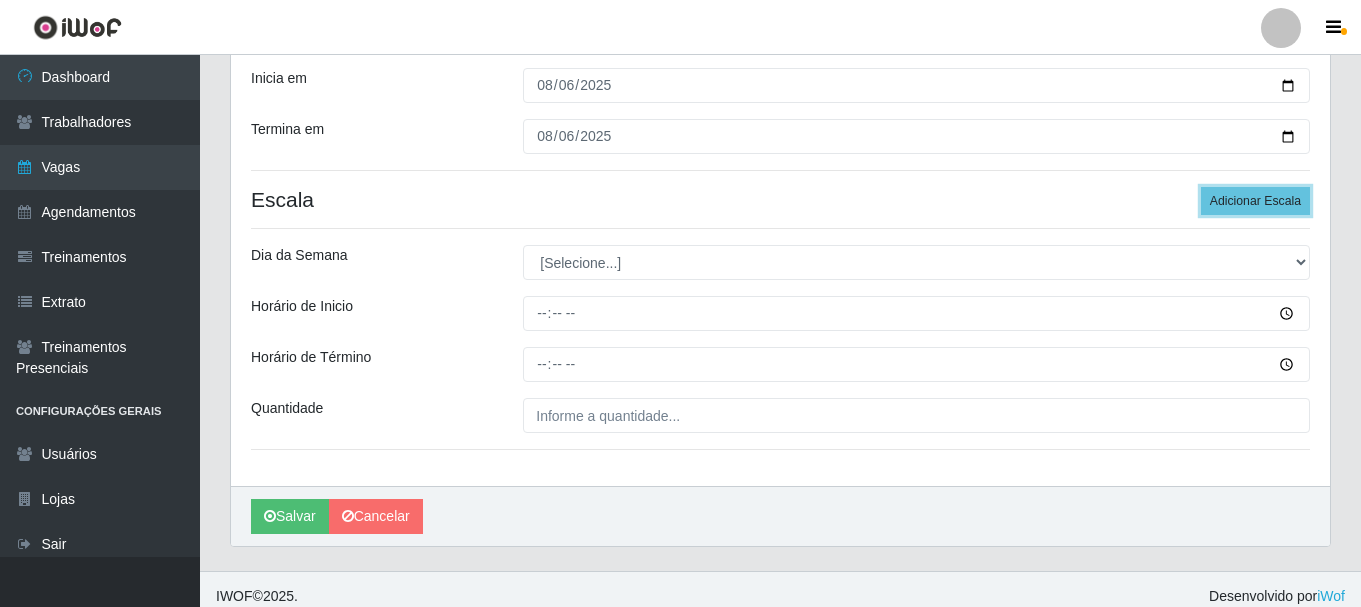 scroll, scrollTop: 294, scrollLeft: 0, axis: vertical 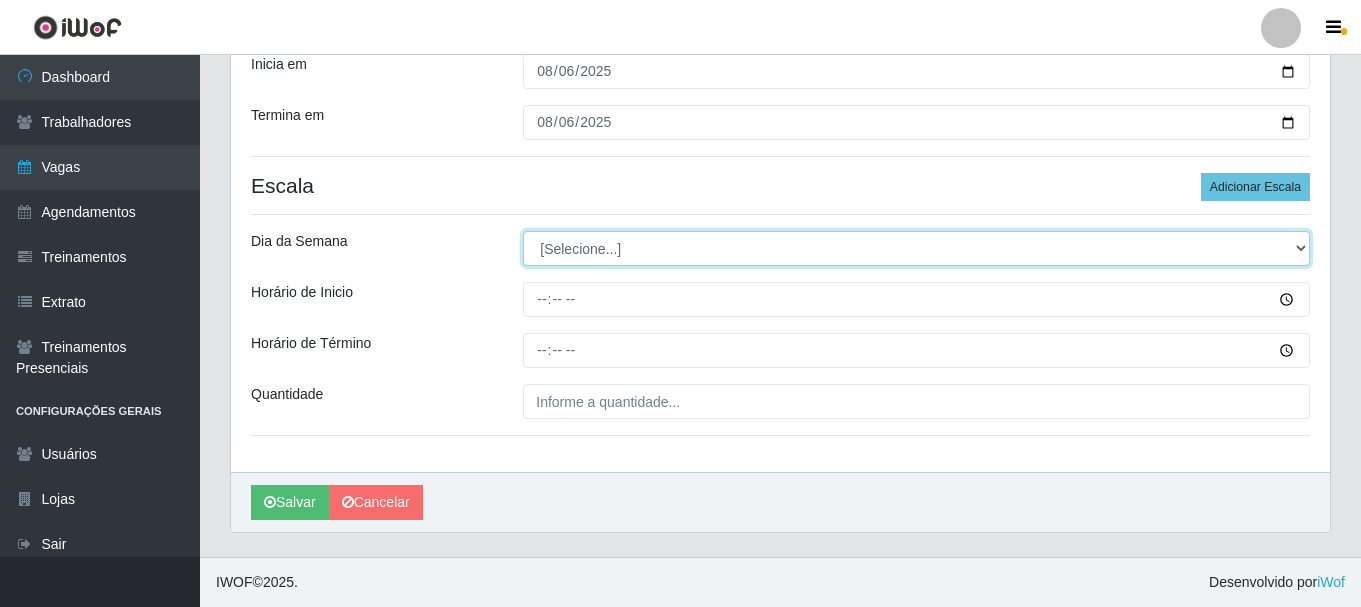click on "[Selecione...] Segunda Terça Quarta Quinta Sexta Sábado Domingo" at bounding box center [916, 248] 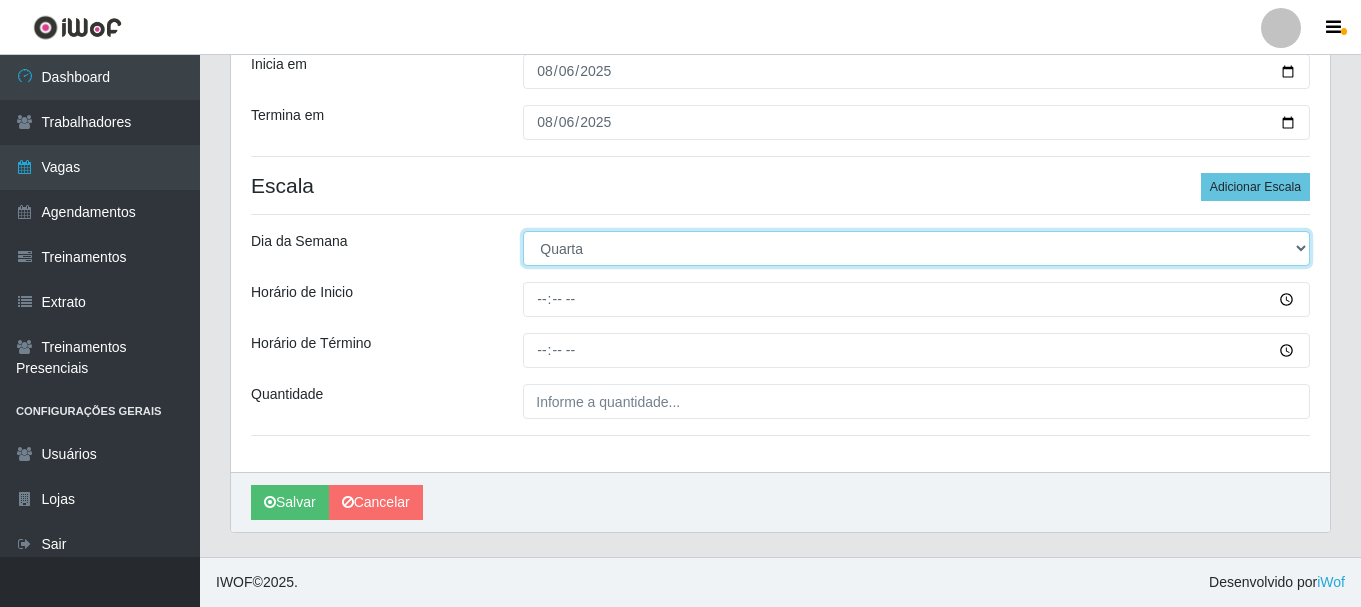 click on "[Selecione...] Segunda Terça Quarta Quinta Sexta Sábado Domingo" at bounding box center (916, 248) 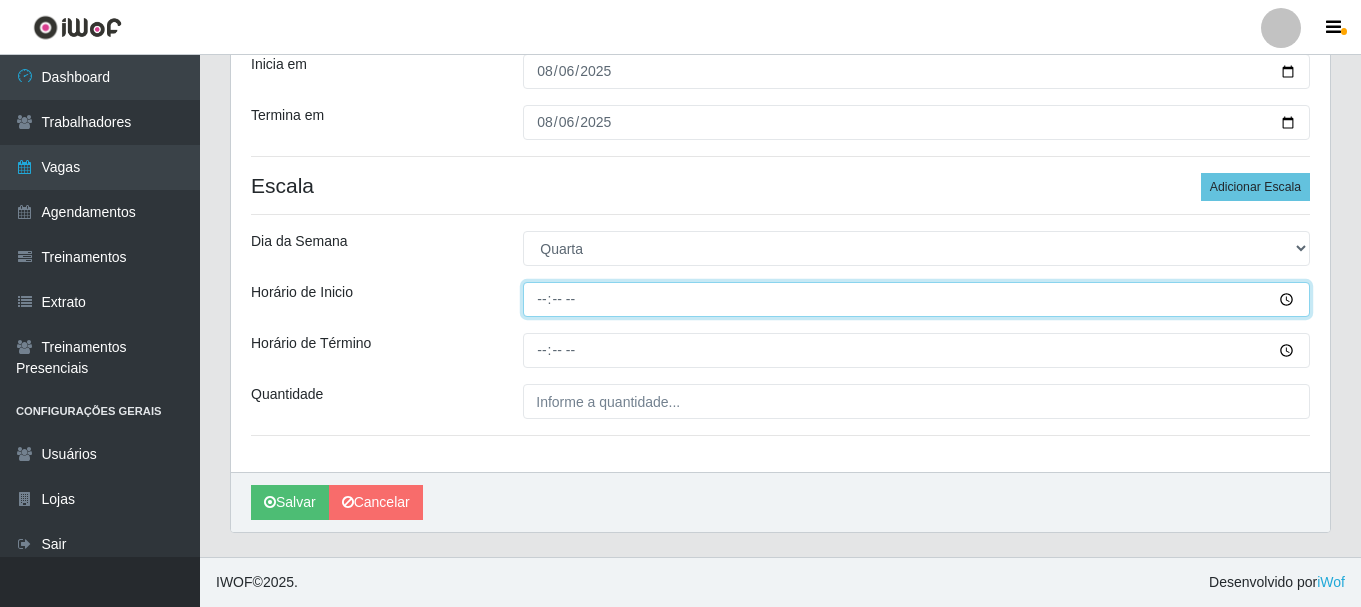 click on "Horário de Inicio" at bounding box center [916, 299] 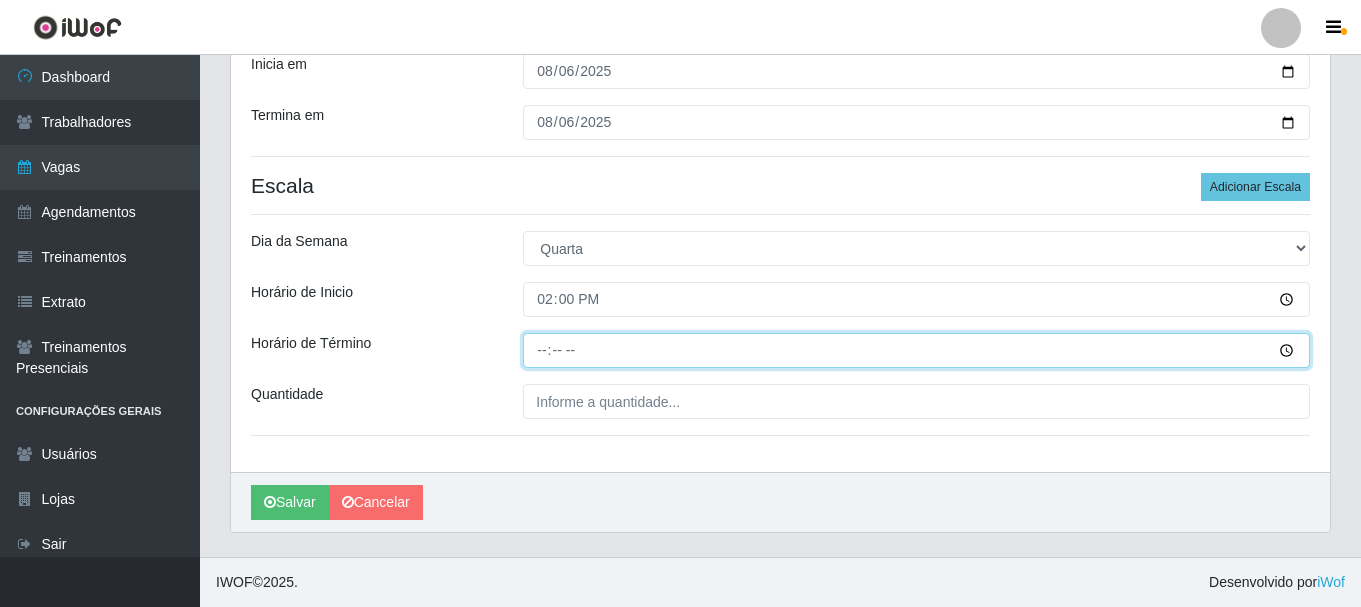 click on "Horário de Término" at bounding box center [916, 350] 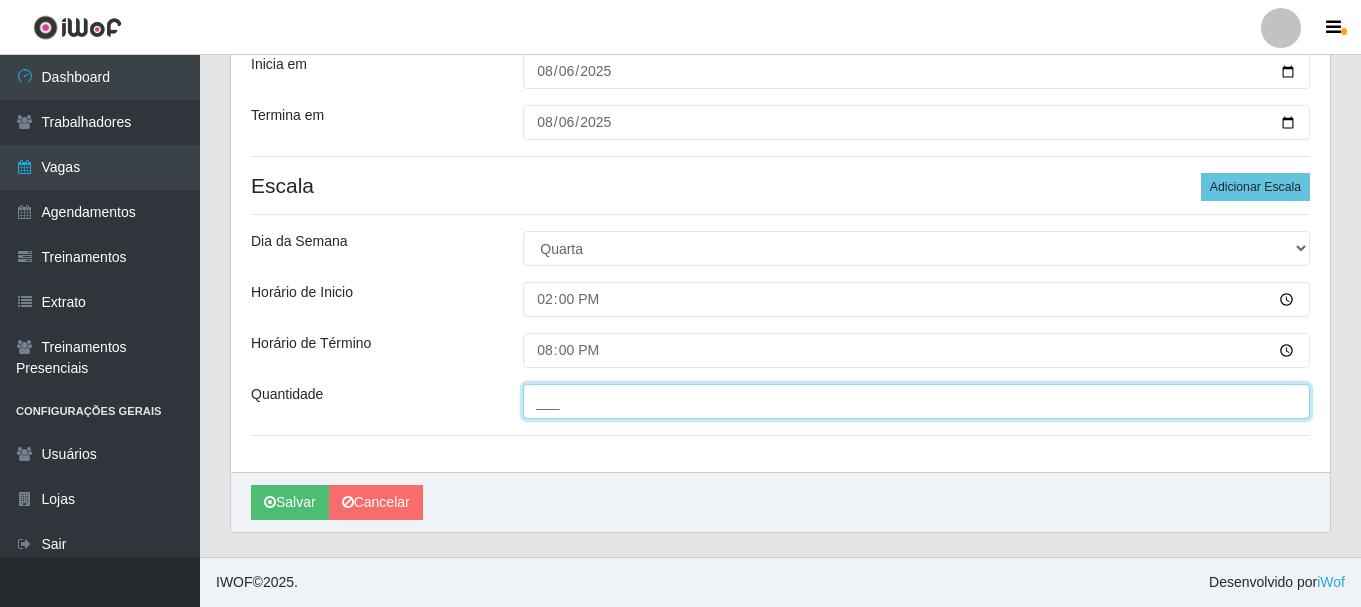 click on "___" at bounding box center (916, 401) 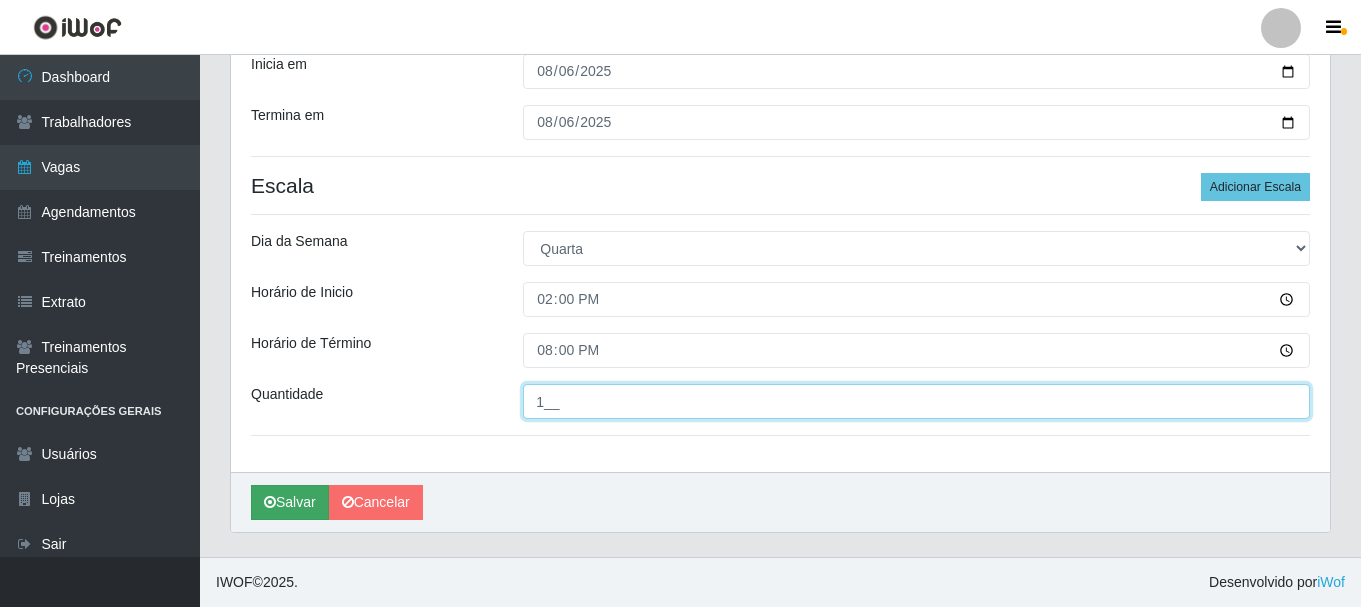 type on "1__" 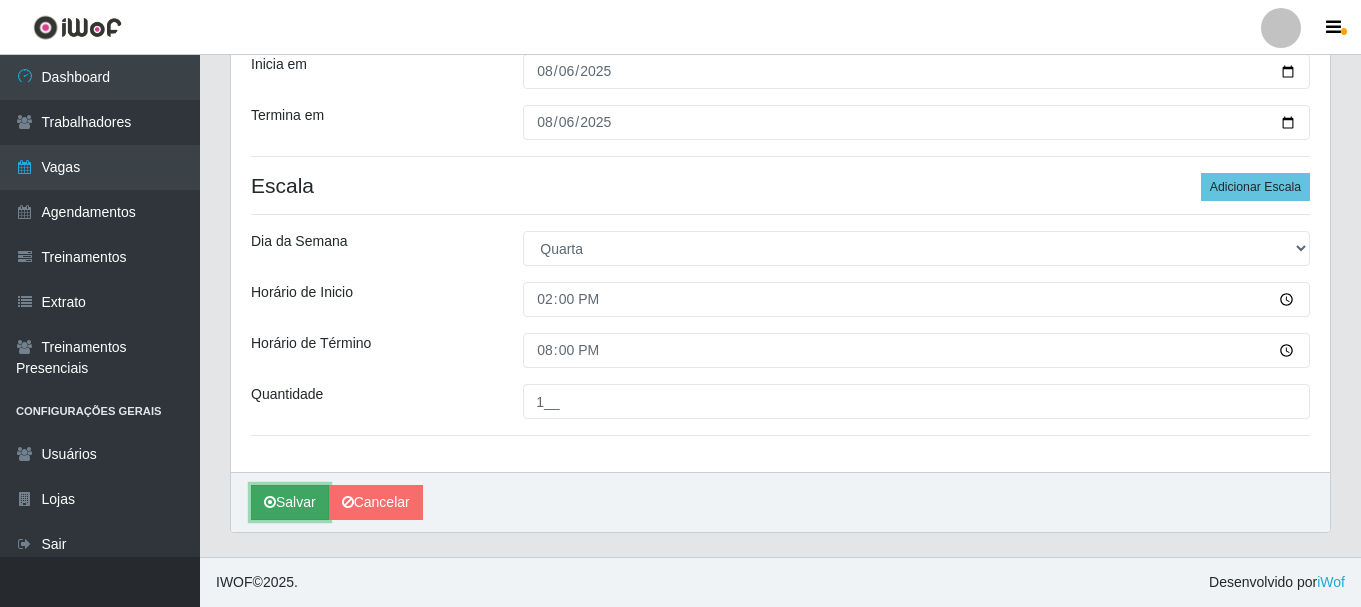 click on "Salvar" at bounding box center (290, 502) 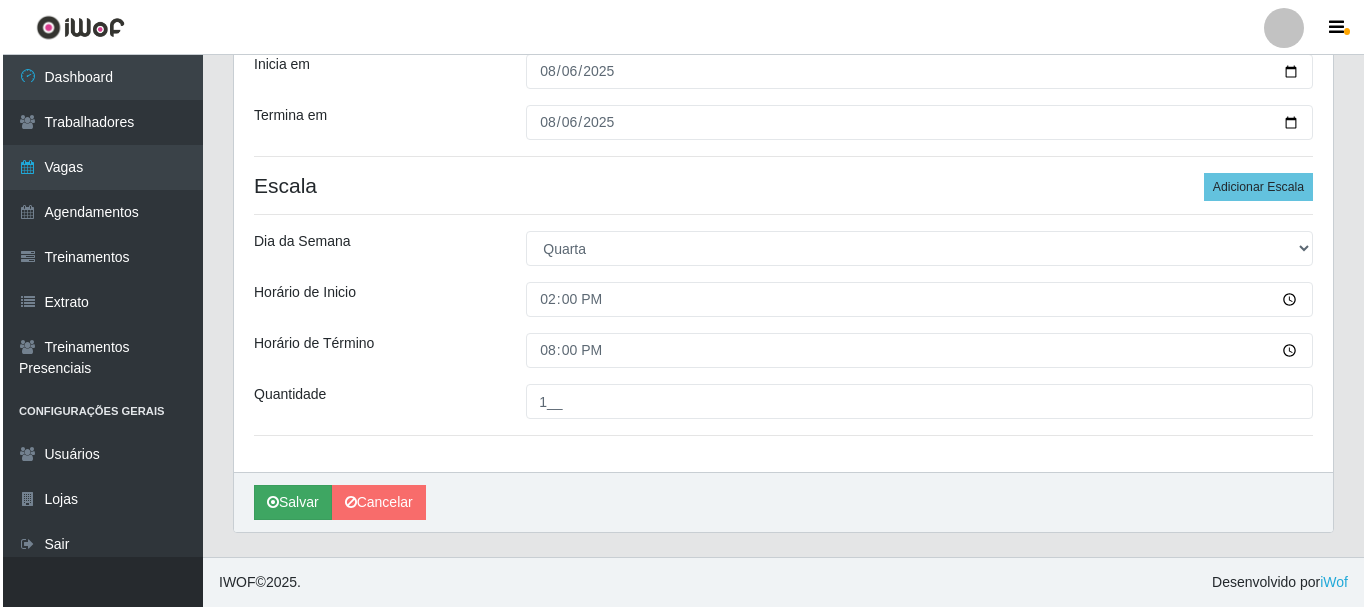 scroll, scrollTop: 0, scrollLeft: 0, axis: both 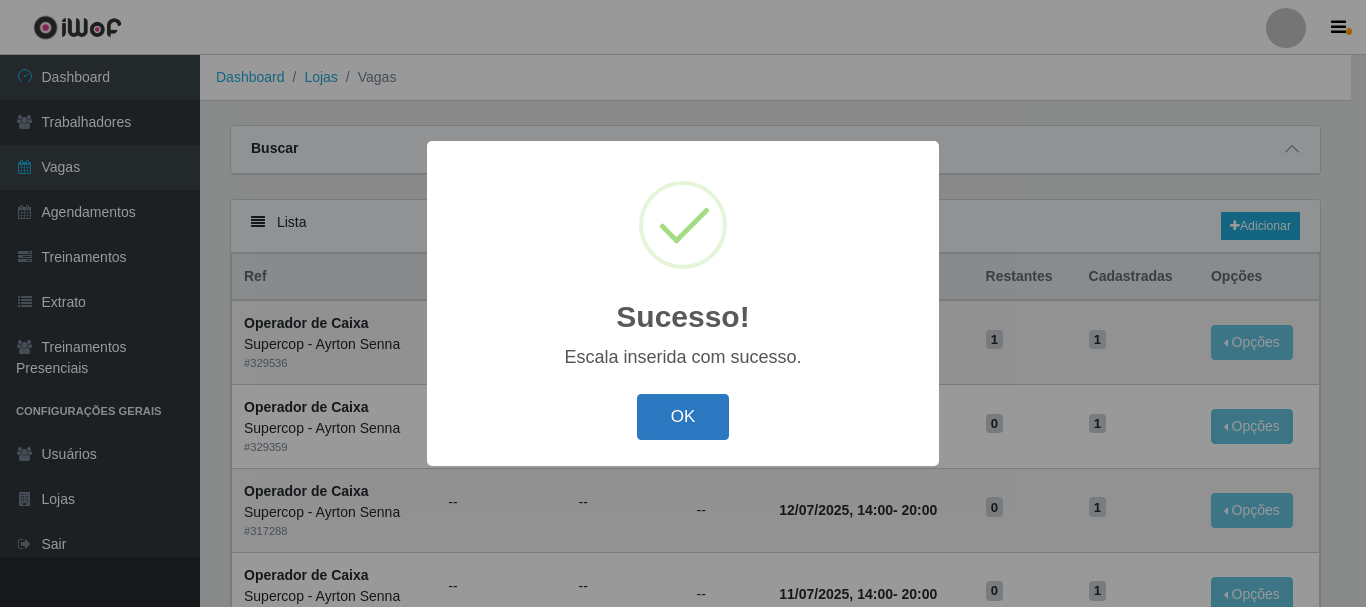 click on "OK" at bounding box center [683, 417] 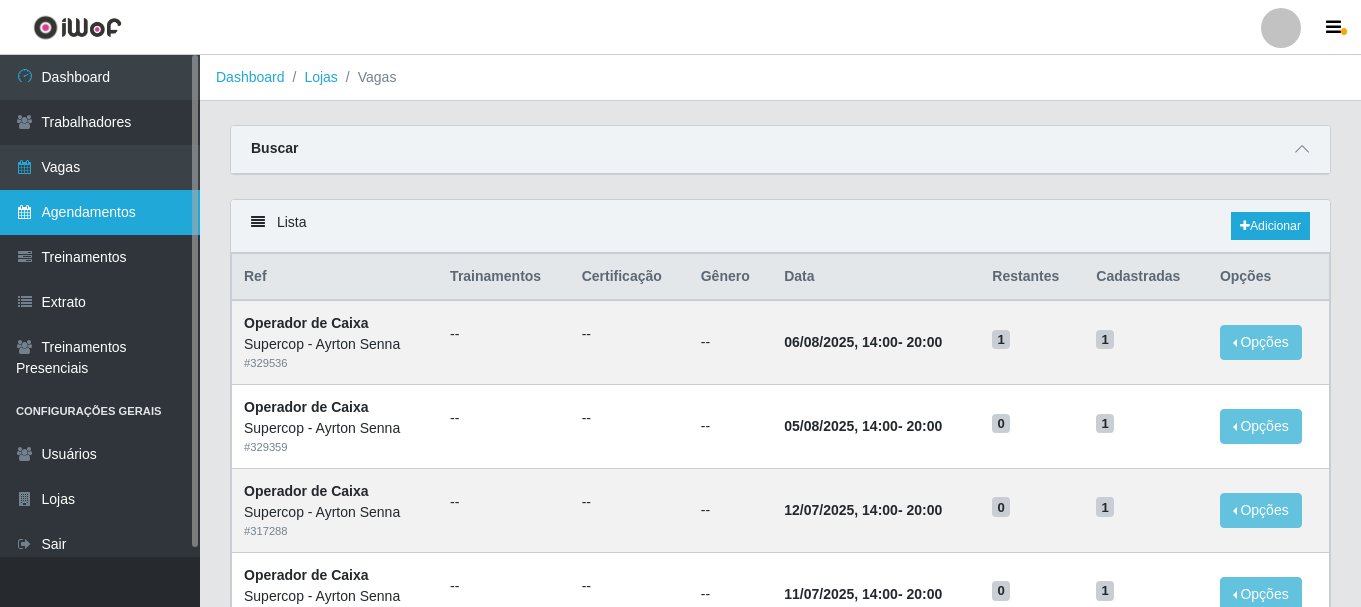 click on "Agendamentos" at bounding box center (100, 212) 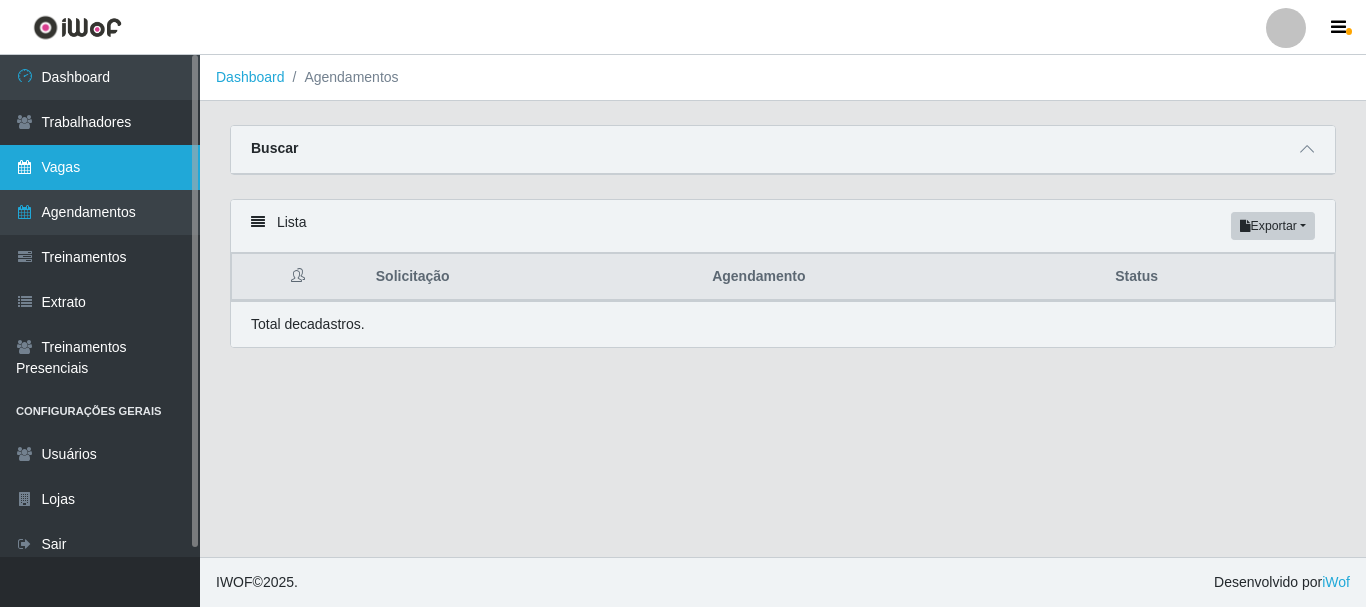 click on "Vagas" at bounding box center [100, 167] 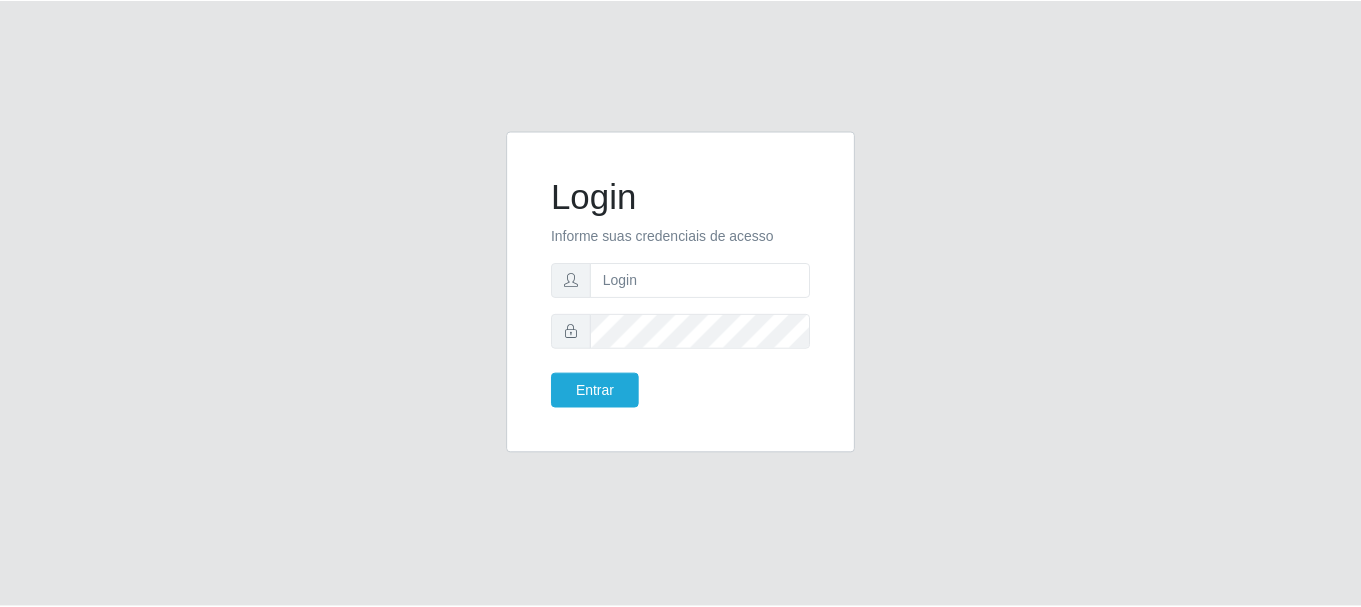scroll, scrollTop: 0, scrollLeft: 0, axis: both 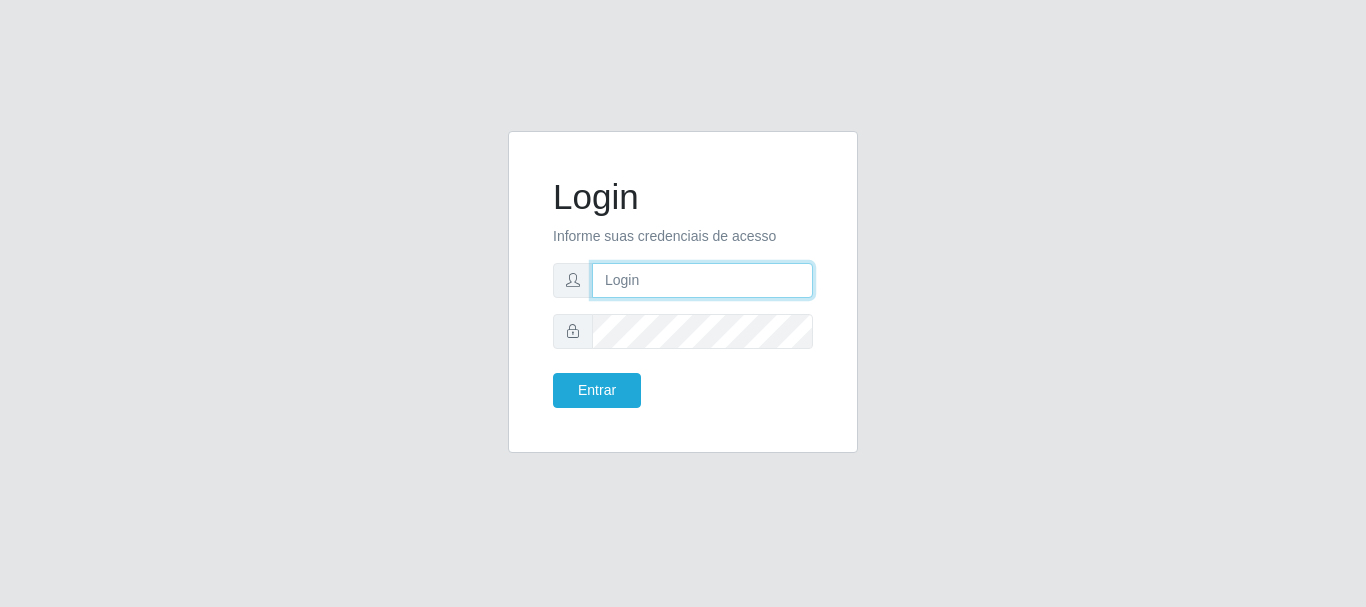 type on "[EMAIL]" 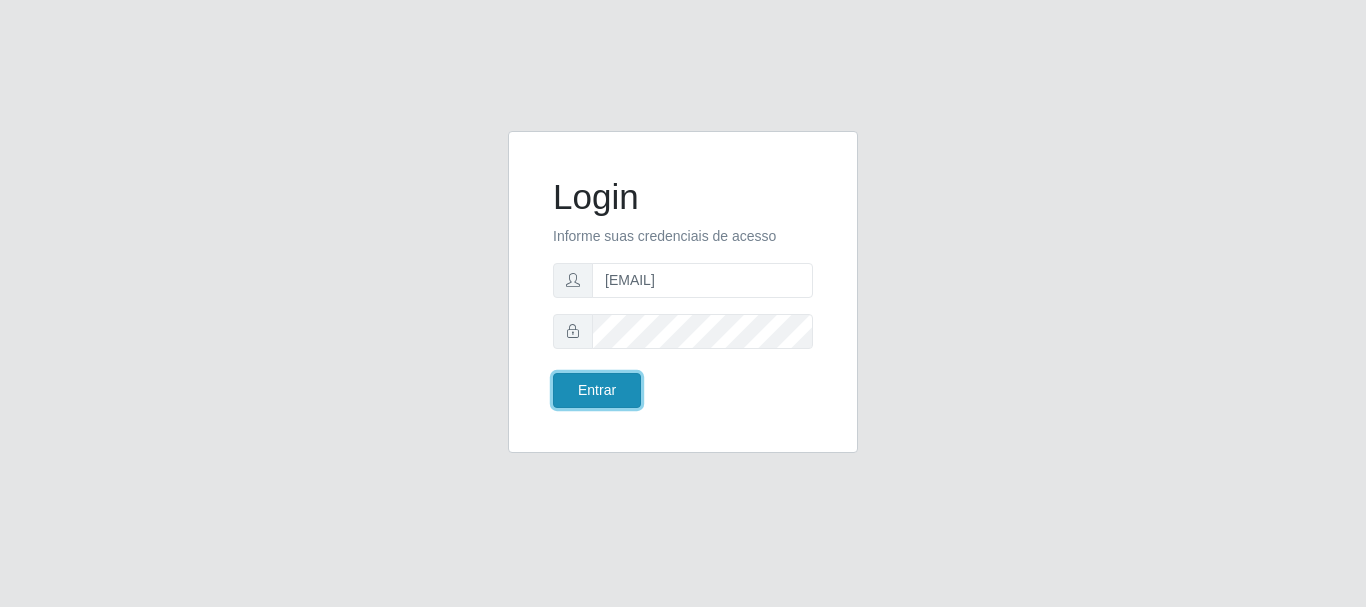 click on "Entrar" at bounding box center [597, 390] 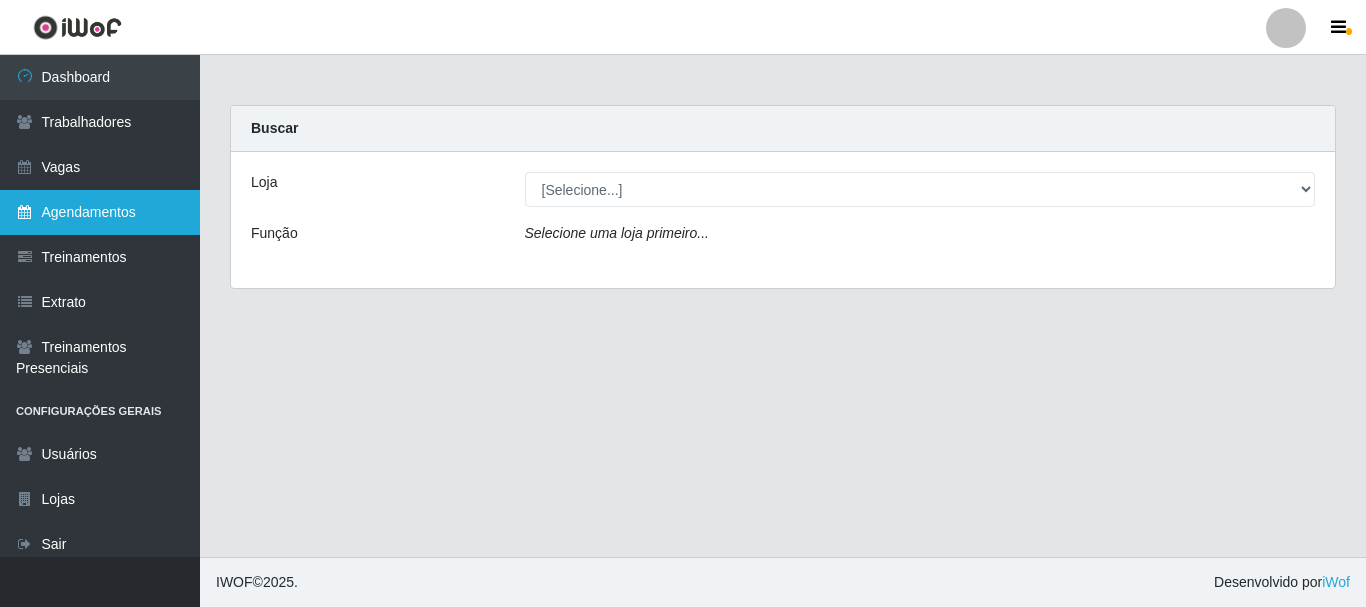 click on "Agendamentos" at bounding box center (100, 212) 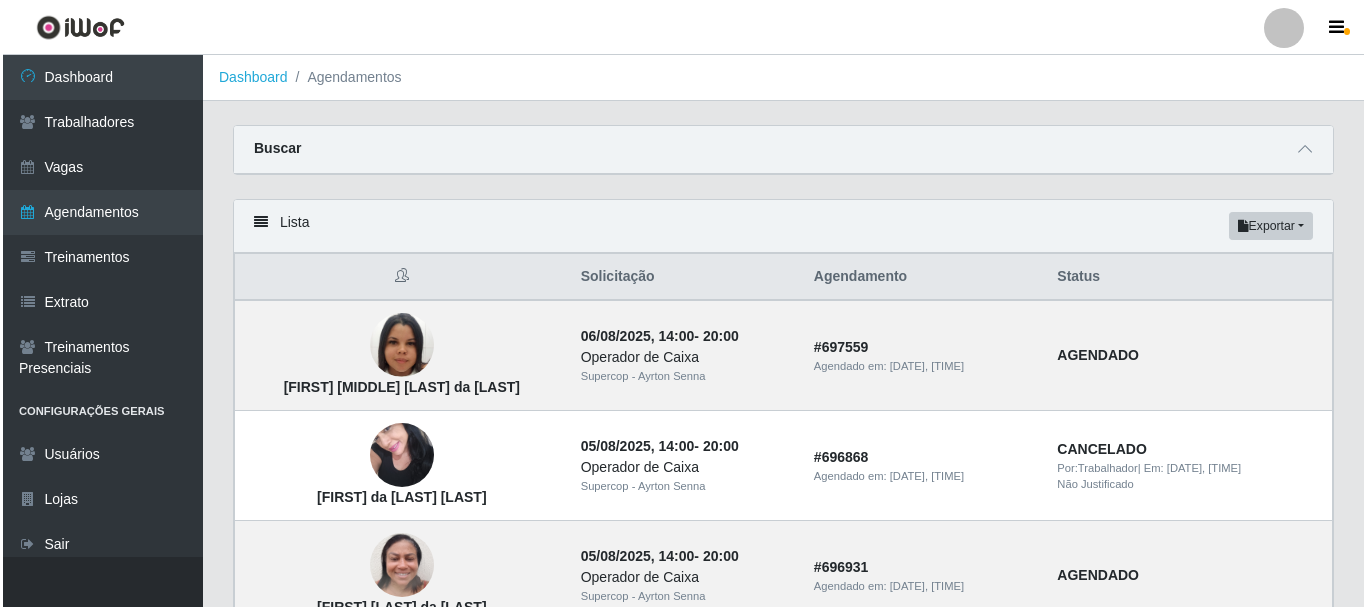 scroll, scrollTop: 200, scrollLeft: 0, axis: vertical 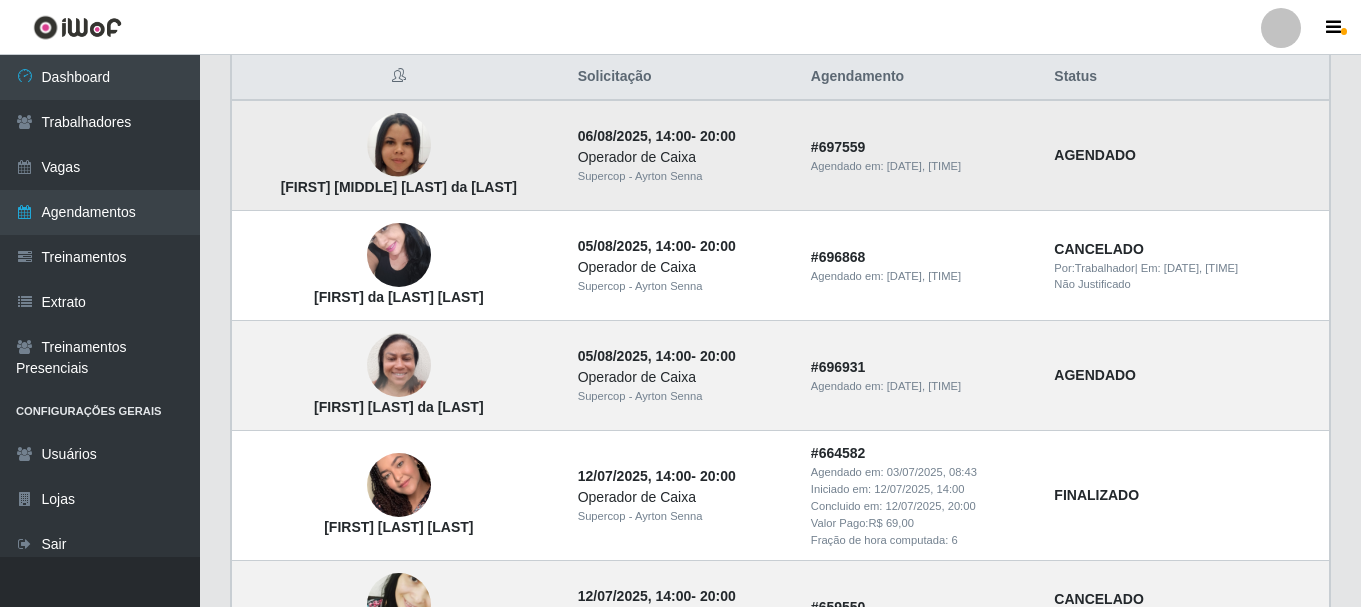 click at bounding box center [399, 146] 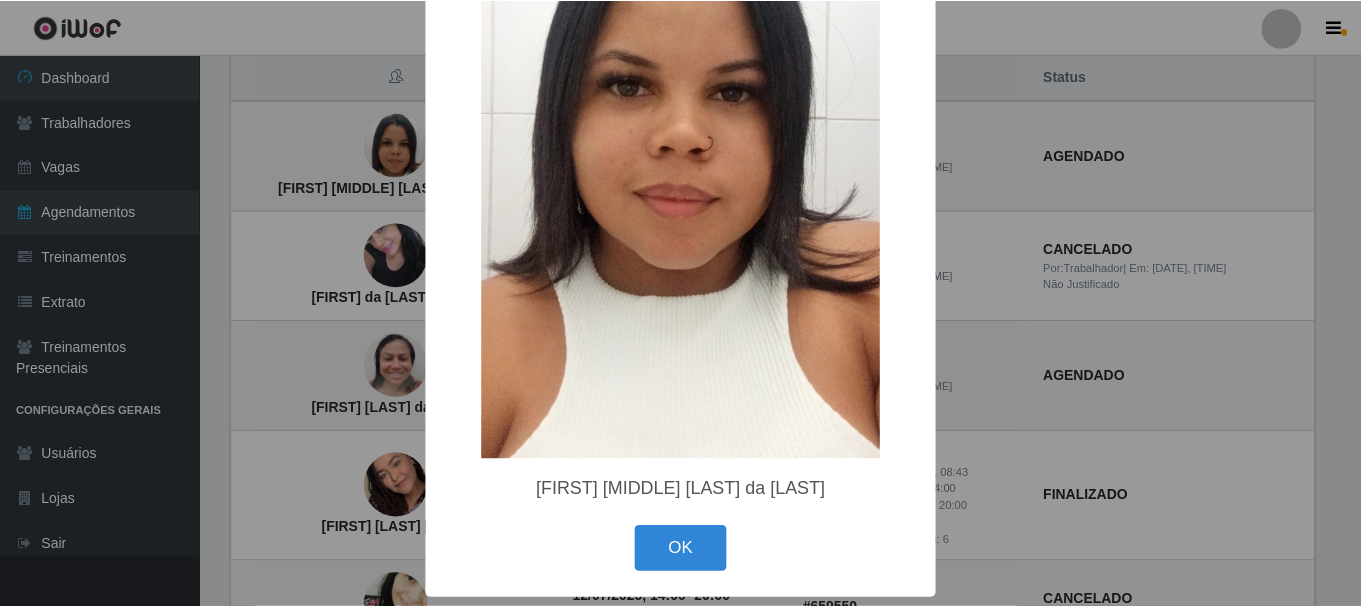 scroll, scrollTop: 200, scrollLeft: 0, axis: vertical 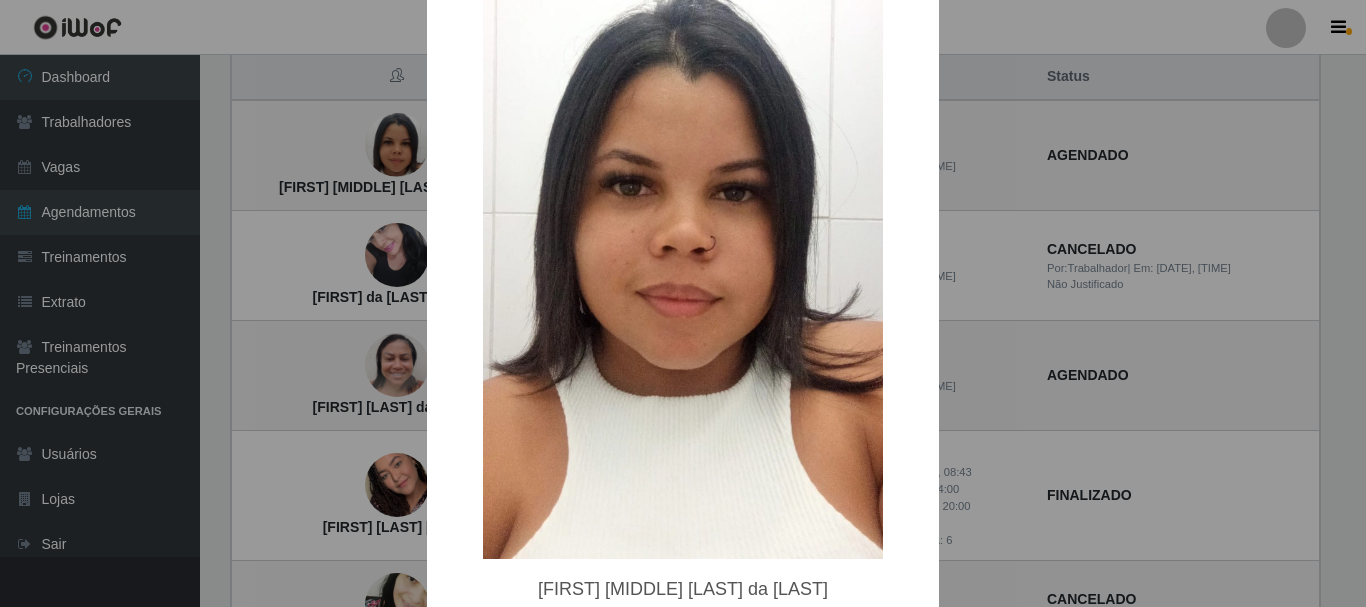 type 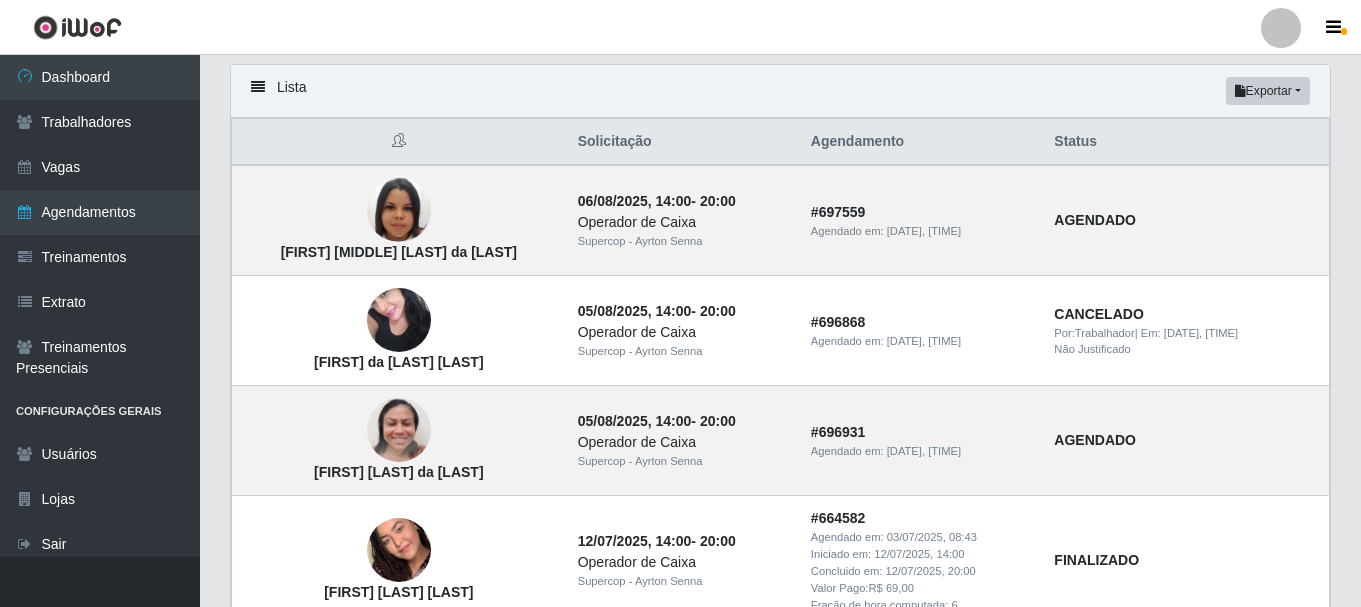 scroll, scrollTop: 100, scrollLeft: 0, axis: vertical 